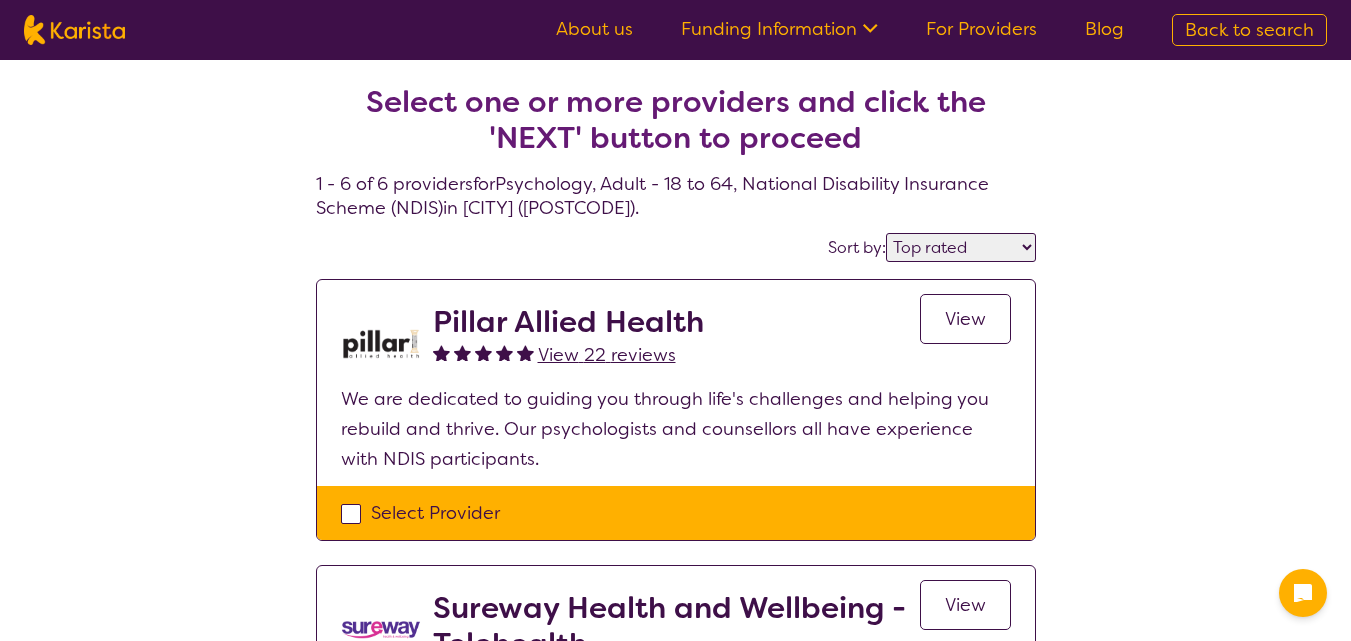 select on "by_score" 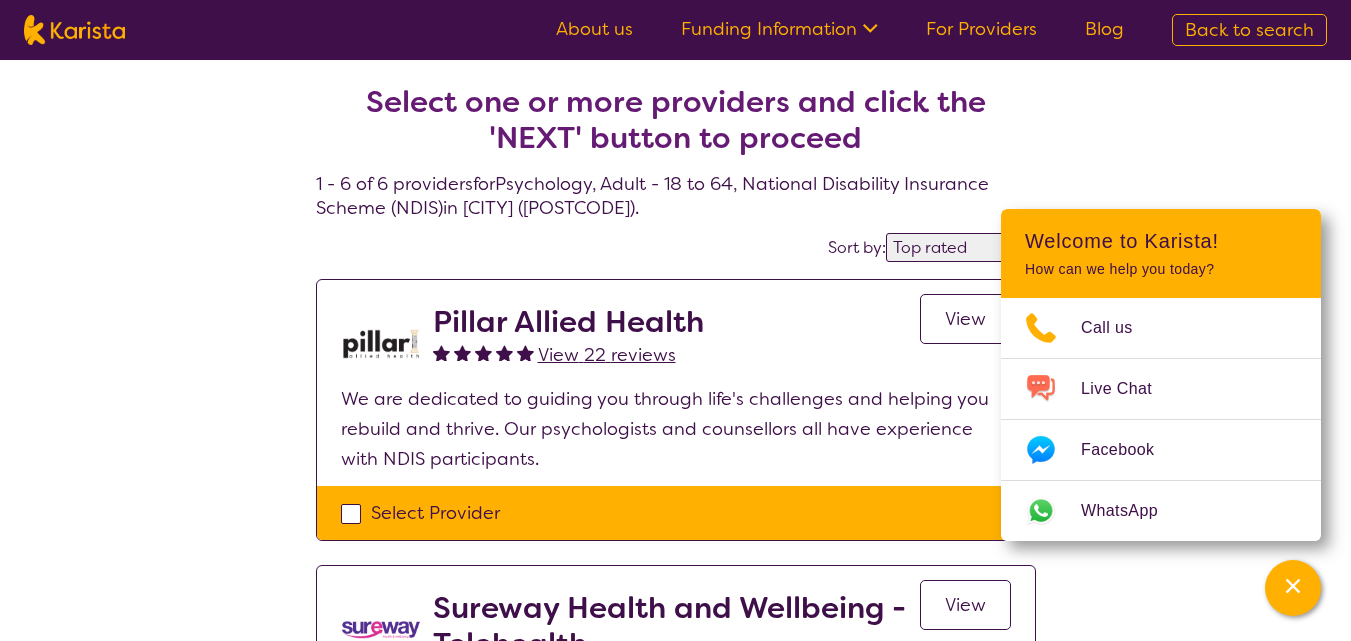 click on "Select one or more providers and click the 'NEXT' button to proceed 1 - 6 of 6 providers  for  Psychology , Adult - 18 to 64 , National Disability Insurance Scheme (NDIS)  in  [CITY] ([POSTCODE]) . Sort by:  Highly reviewed Top rated Pillar Allied Health View   22   reviews View We are dedicated to guiding you through life's challenges and helping you rebuild and thrive. Our psychologists and counsellors all have experience with NDIS participants. Select Provider Sureway Health and Wellbeing - Telehealth View   17   reviews View We are an NDIS Registered Provider that can deliver face-to-face or telehealth appointments and support you to get the most out of your NDIS plan and support you to achieve your goals. Select Provider Therapy Pro - Psychology View   2   reviews View A safe, supportive and welcoming psychology service that focuses on helping you reach your goals. Our psychologists providing support across the lifespan for capacity-building goals. Select Provider Body & Mind View   21   reviews View View" at bounding box center (675, 1037) 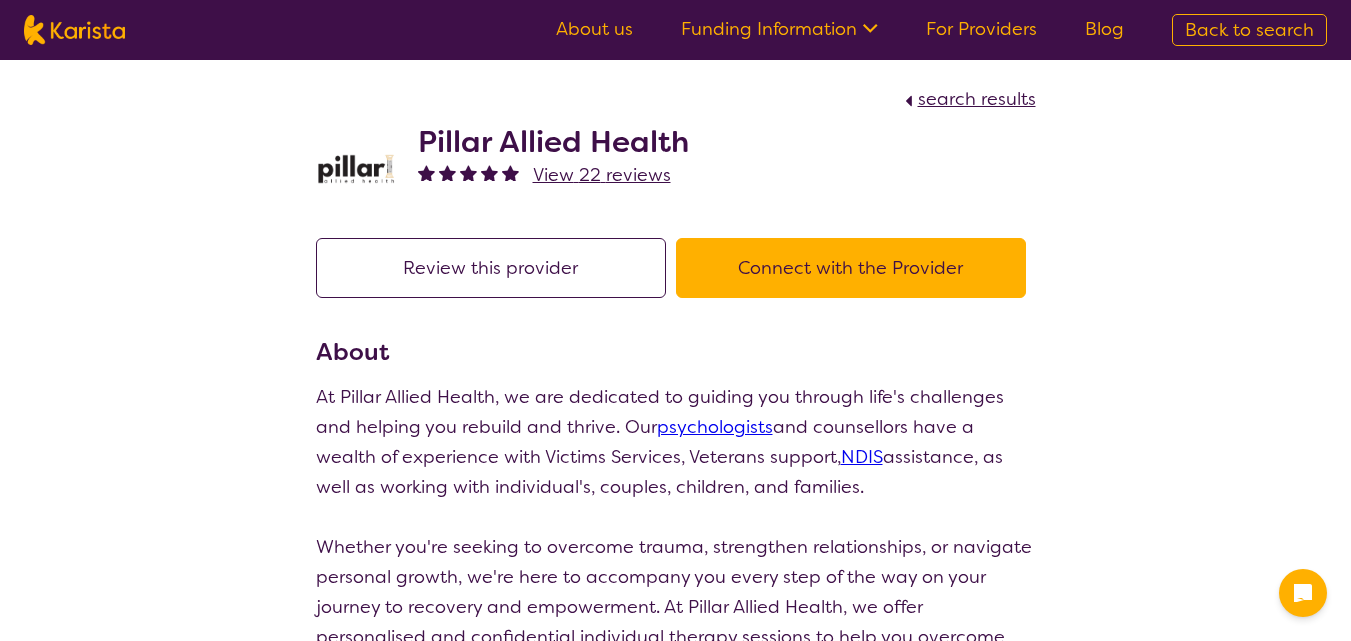 scroll, scrollTop: 0, scrollLeft: 0, axis: both 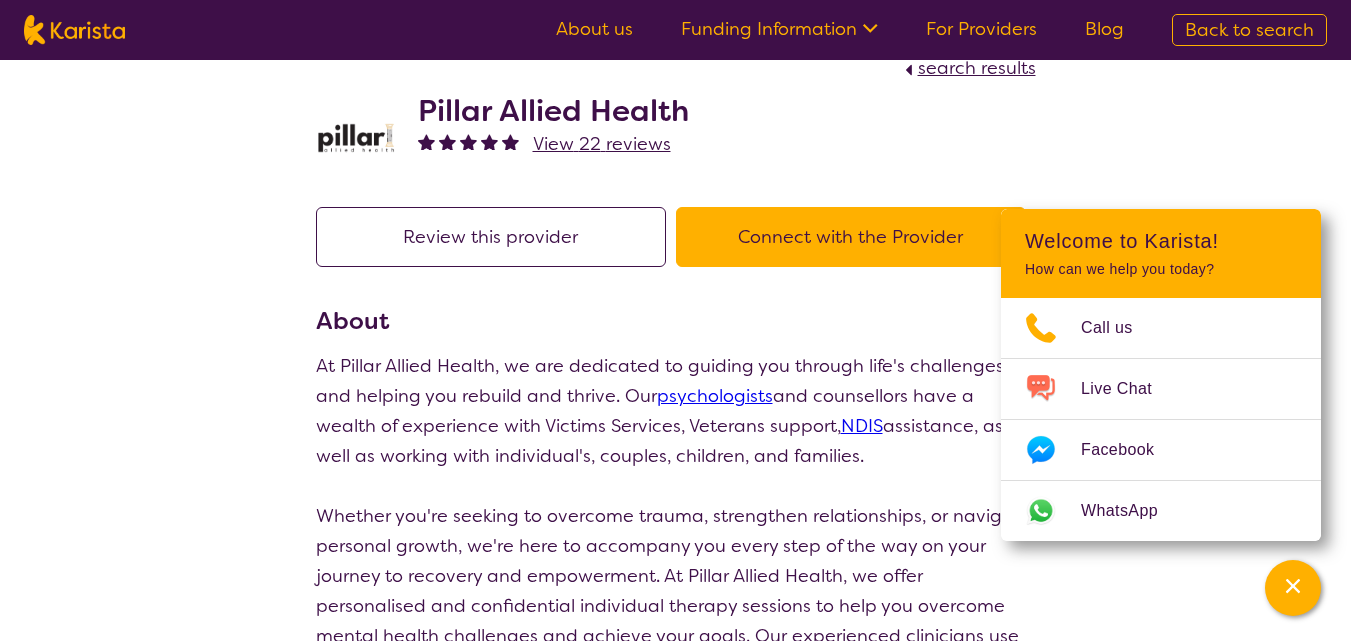 click on "Back to search" at bounding box center (1249, 30) 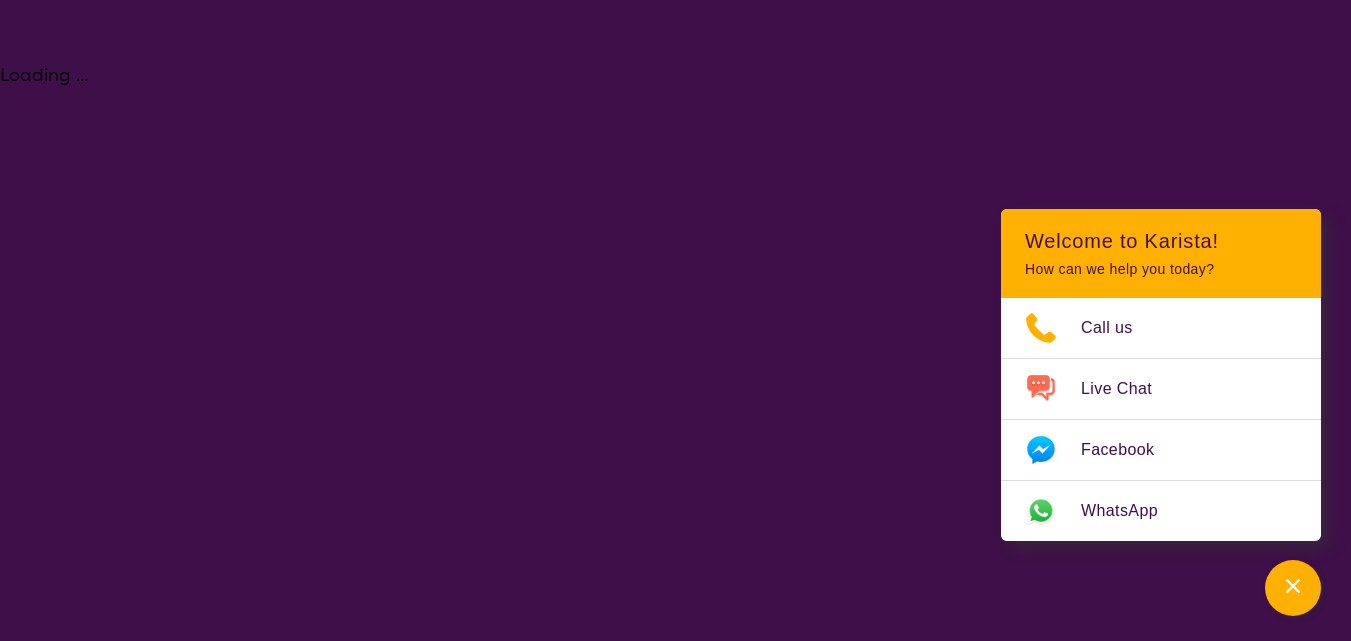 scroll, scrollTop: 0, scrollLeft: 0, axis: both 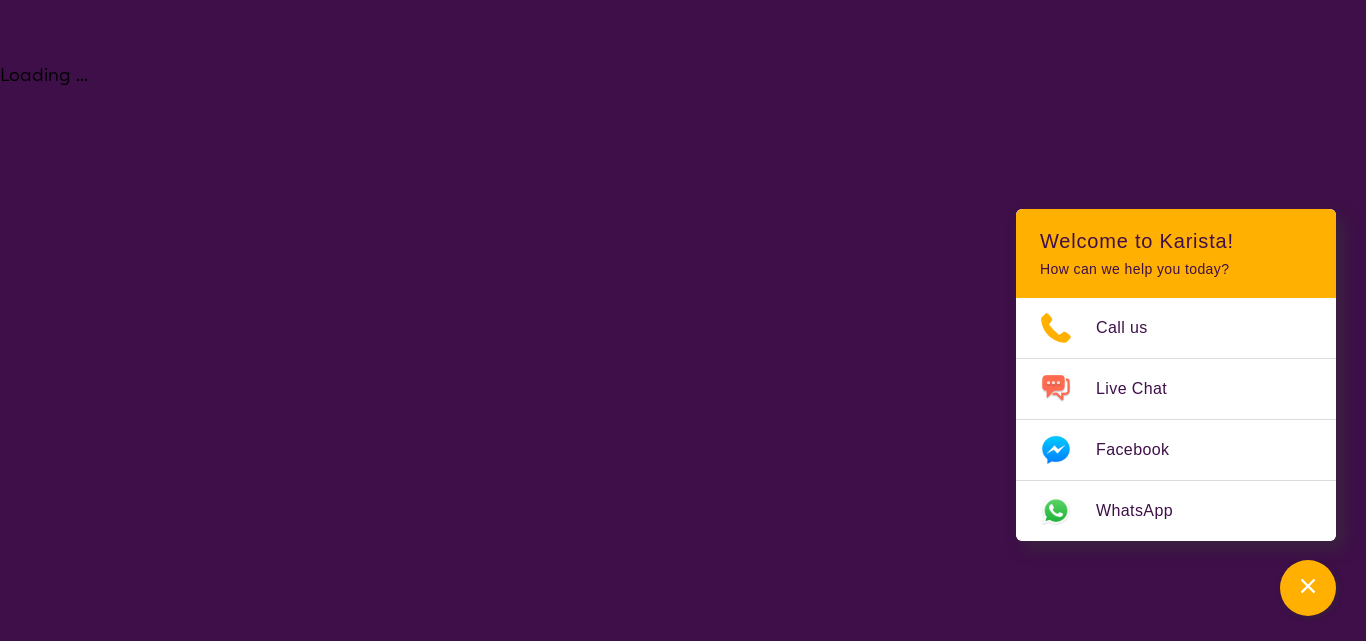 select on "Psychology" 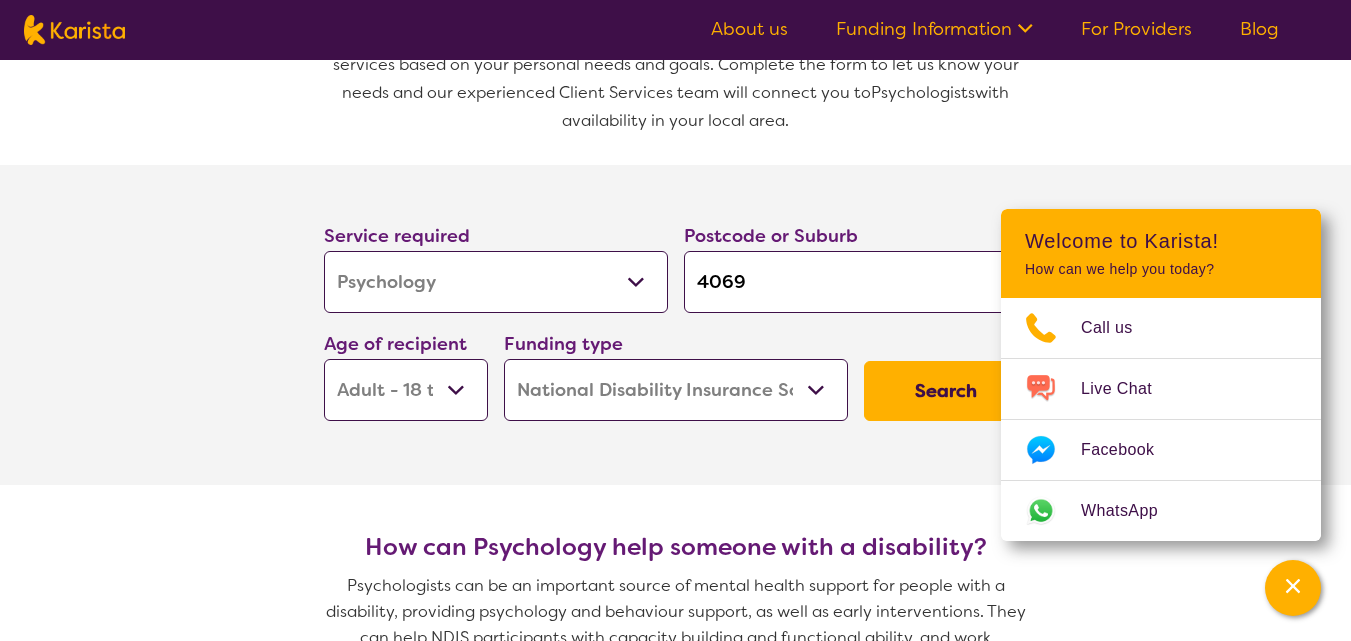 scroll, scrollTop: 498, scrollLeft: 0, axis: vertical 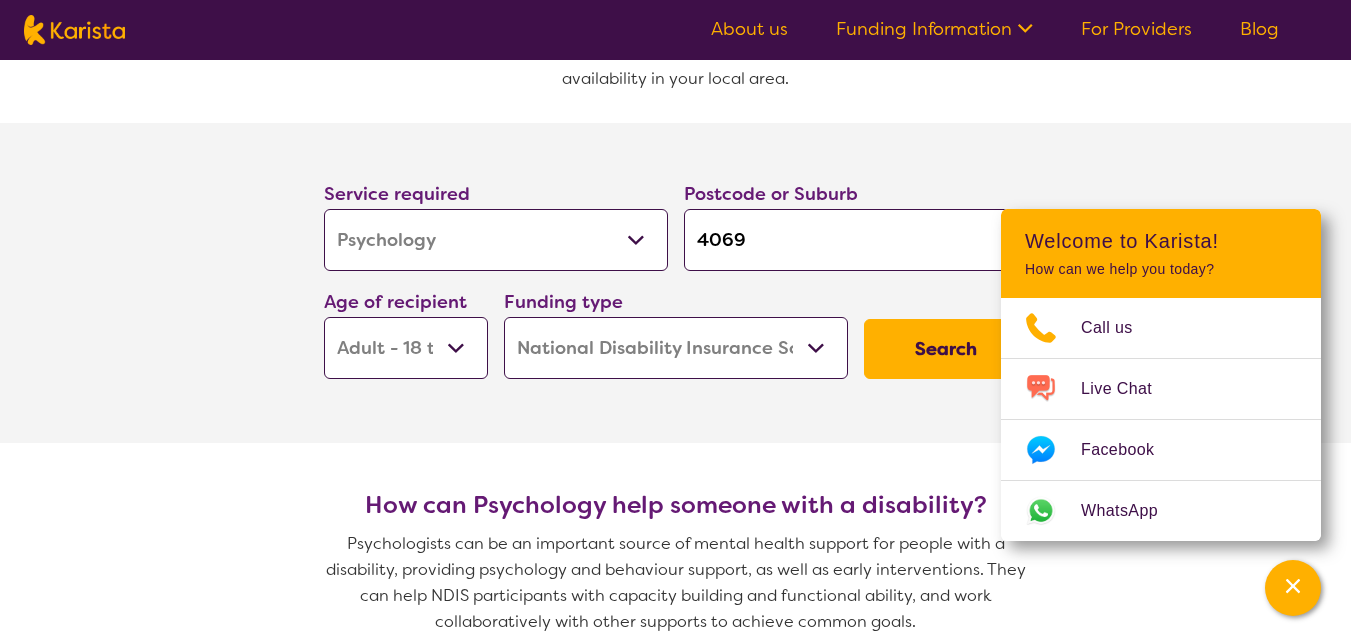 click on "Allied Health Assistant Assessment (ADHD or Autism) Behaviour support Counselling Dietitian Domestic and home help Employment Support Exercise physiology Home Care Package Provider Key Worker NDIS Plan management NDIS Support Coordination Nursing services Occupational therapy Personal care Physiotherapy Podiatry Psychology Psychosocial Recovery Coach Respite Speech therapy Support worker Supported accommodation" at bounding box center [496, 240] 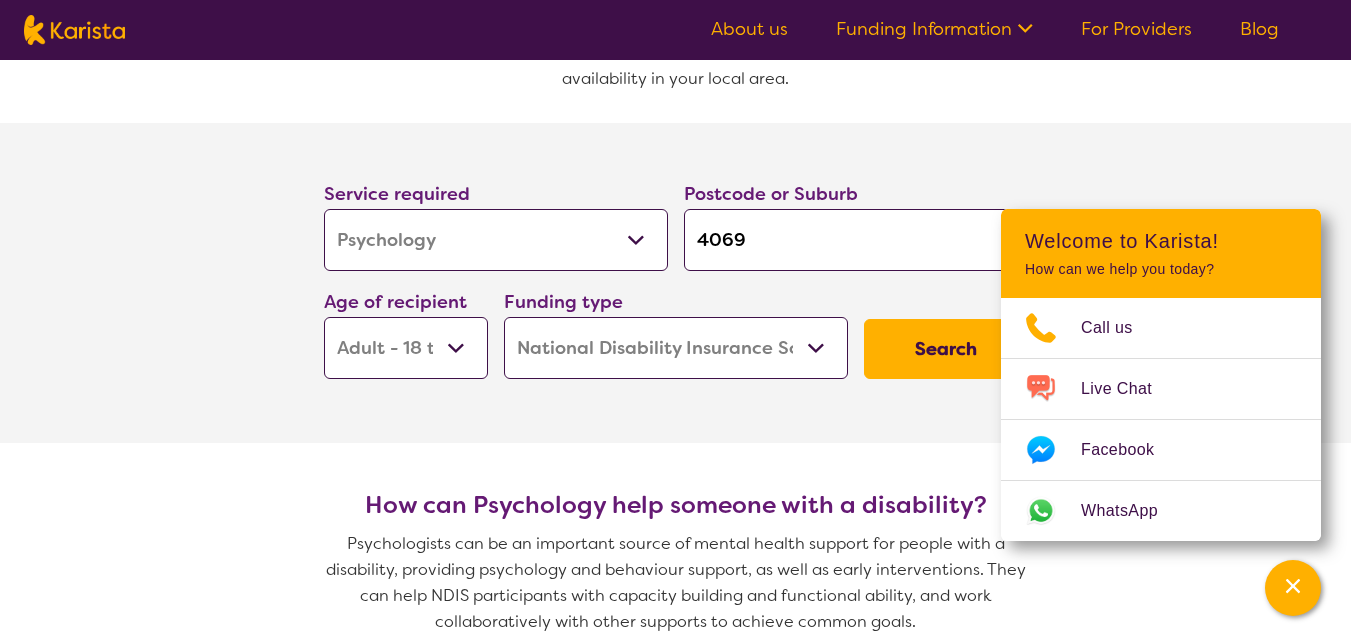 select on "Physiotherapy" 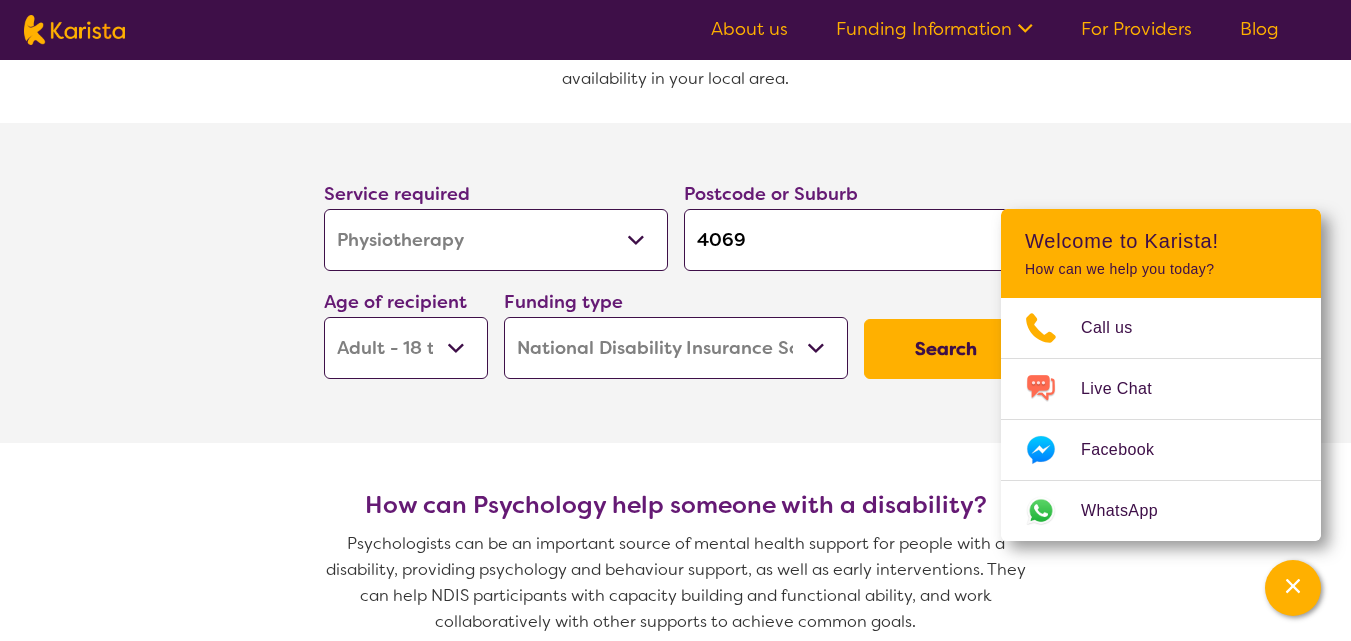 click on "Allied Health Assistant Assessment (ADHD or Autism) Behaviour support Counselling Dietitian Domestic and home help Employment Support Exercise physiology Home Care Package Provider Key Worker NDIS Plan management NDIS Support Coordination Nursing services Occupational therapy Personal care Physiotherapy Podiatry Psychology Psychosocial Recovery Coach Respite Speech therapy Support worker Supported accommodation" at bounding box center [496, 240] 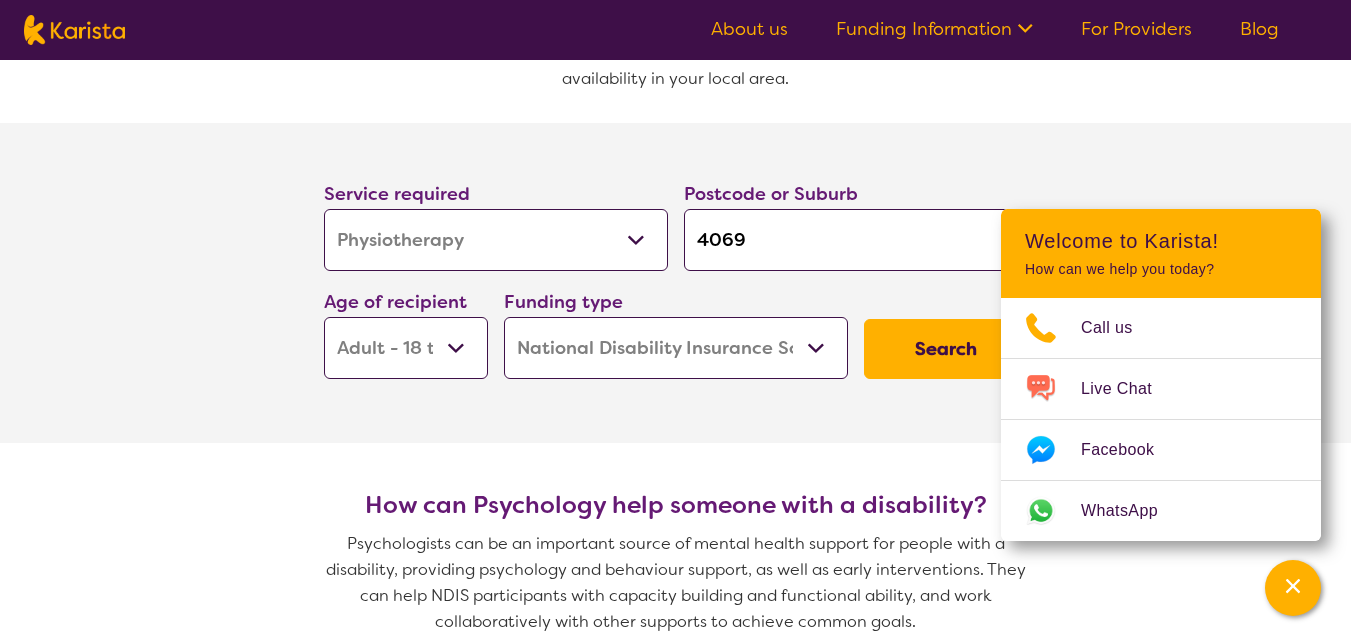click on "Early Childhood - 0 to 9 Child - 10 to 11 Adolescent - 12 to 17 Adult - 18 to 64 Aged - 65+" at bounding box center [406, 348] 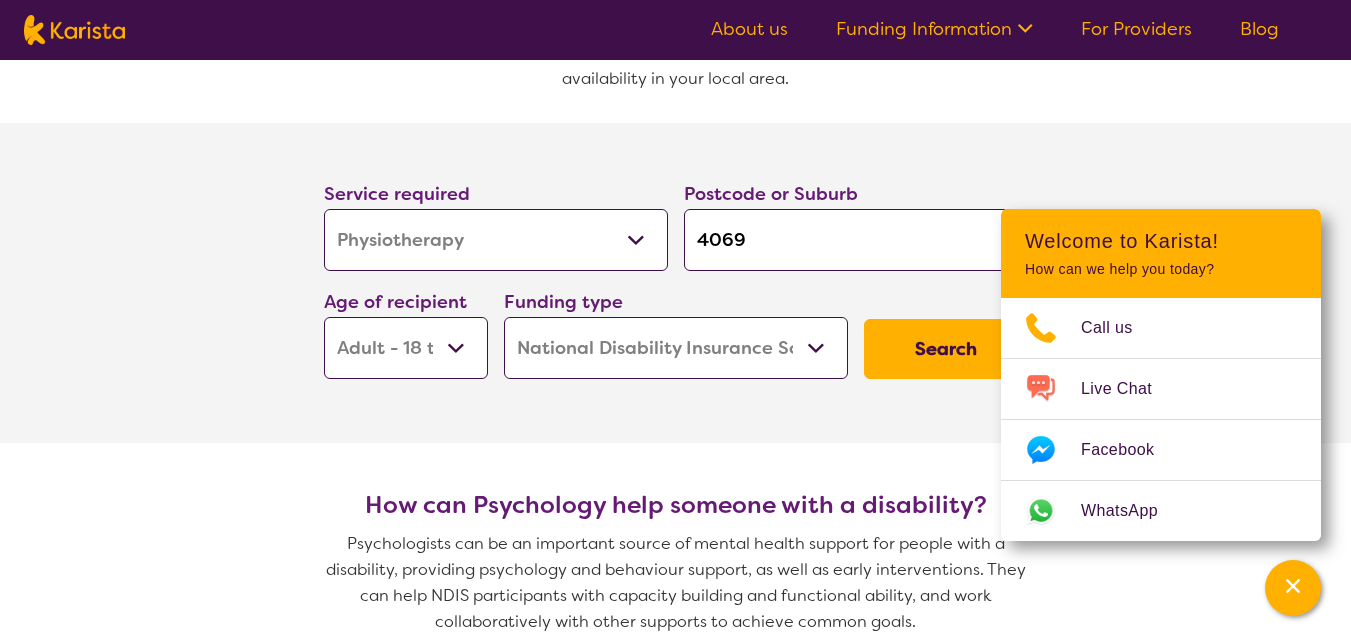 click on "Early Childhood - 0 to 9 Child - 10 to 11 Adolescent - 12 to 17 Adult - 18 to 64 Aged - 65+" at bounding box center [406, 348] 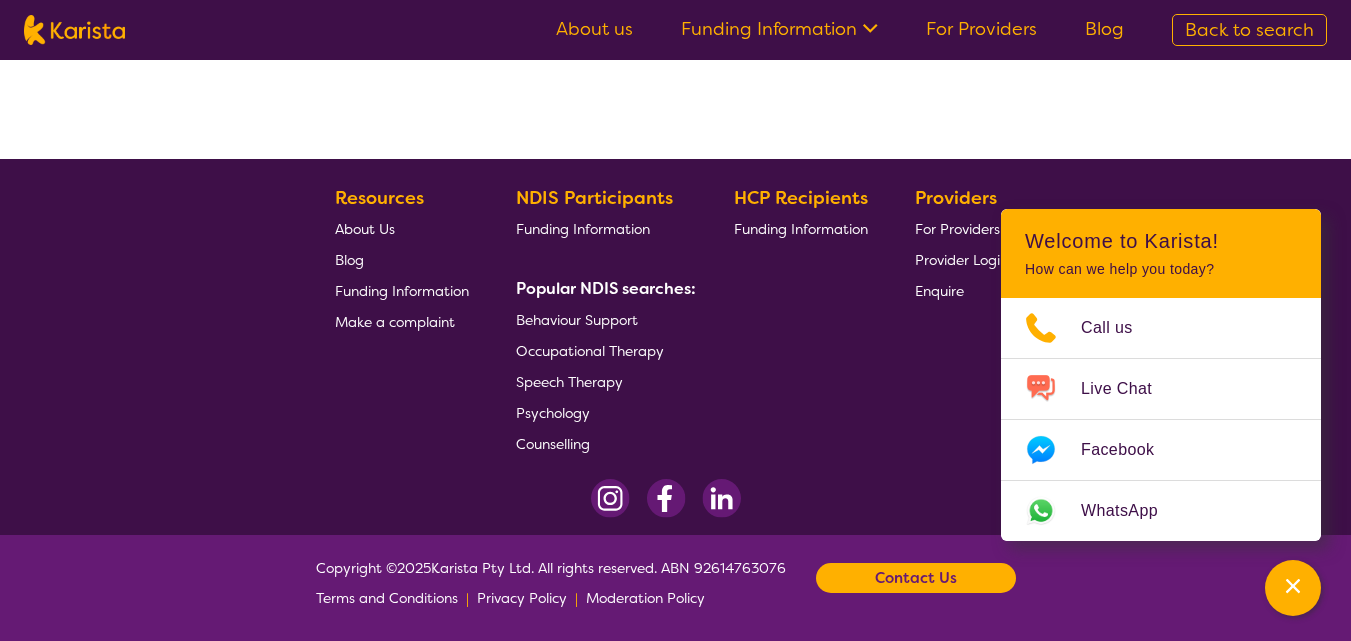 scroll, scrollTop: 0, scrollLeft: 0, axis: both 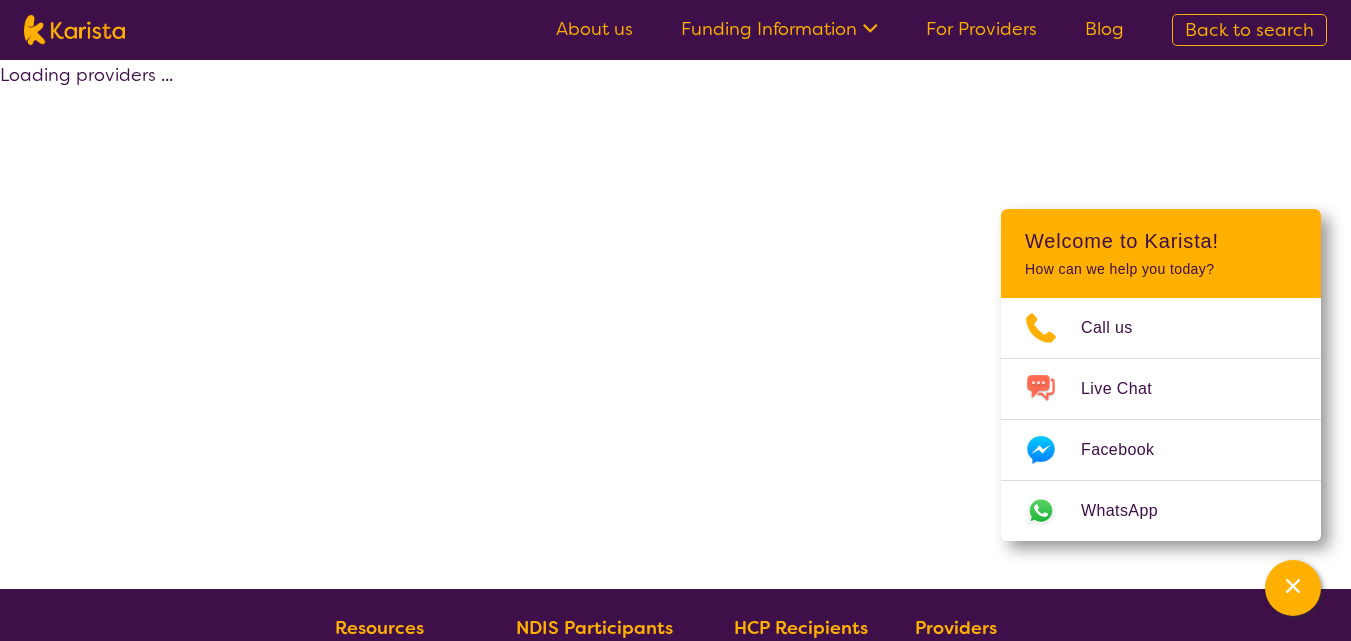 select on "by_score" 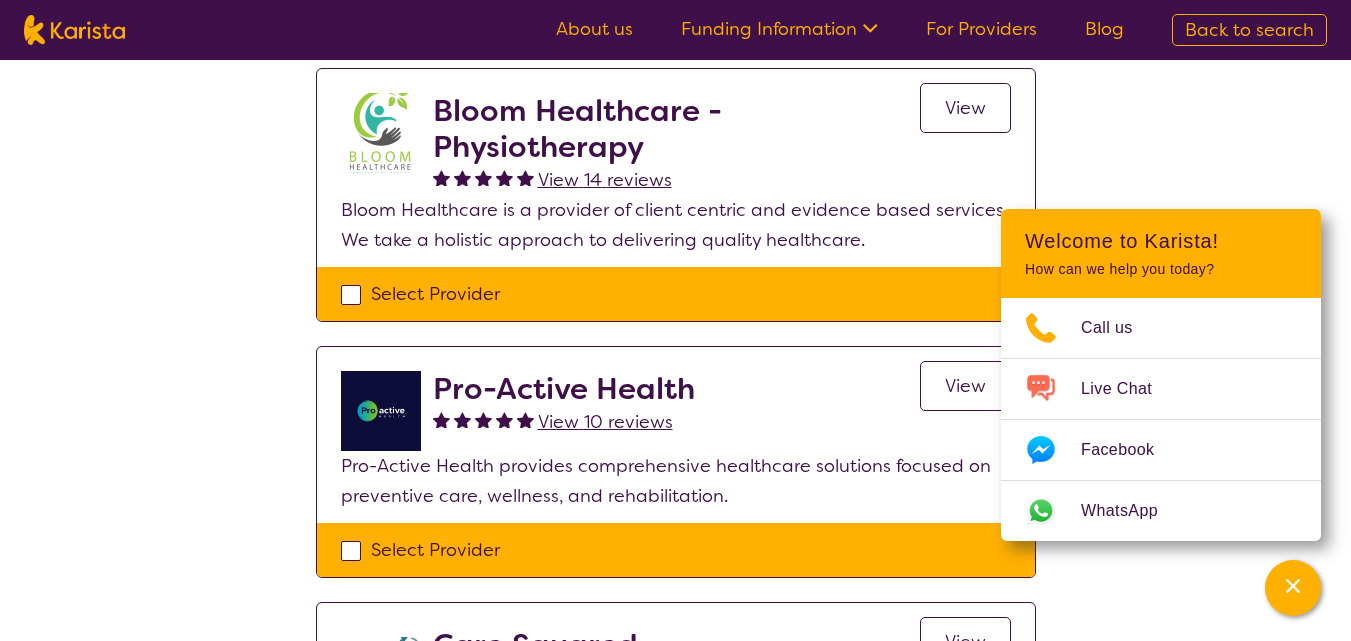 scroll, scrollTop: 219, scrollLeft: 0, axis: vertical 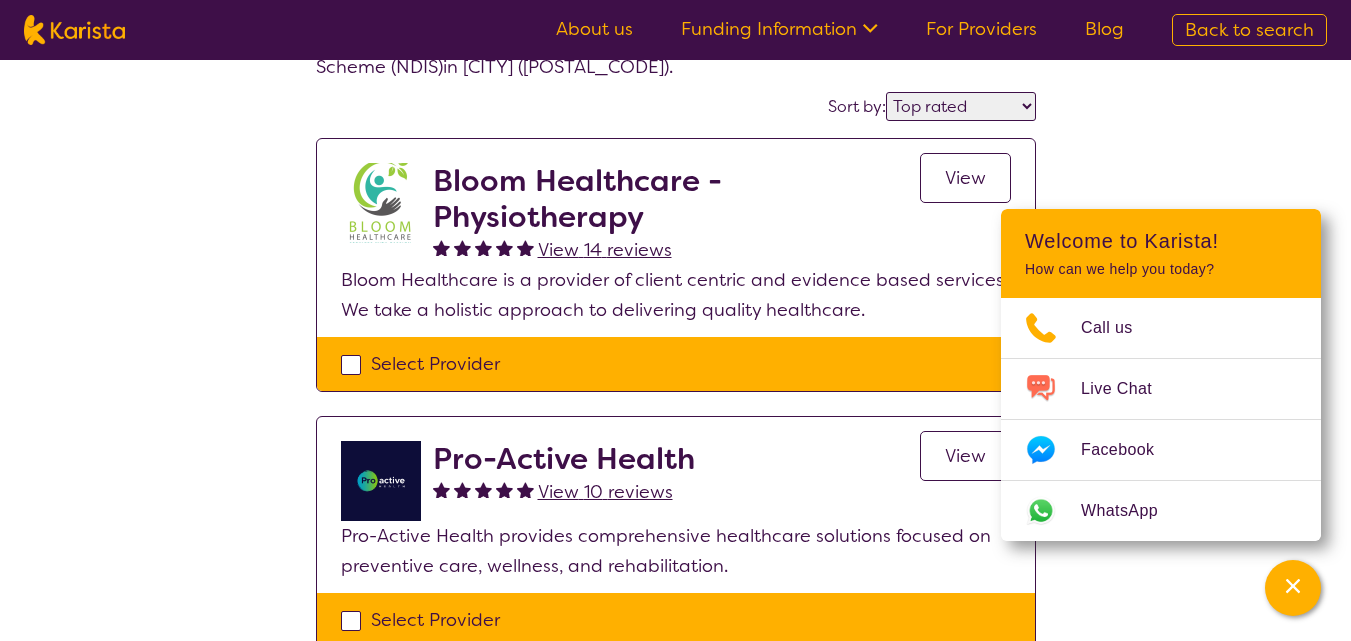 click on "Back to search" at bounding box center [1249, 30] 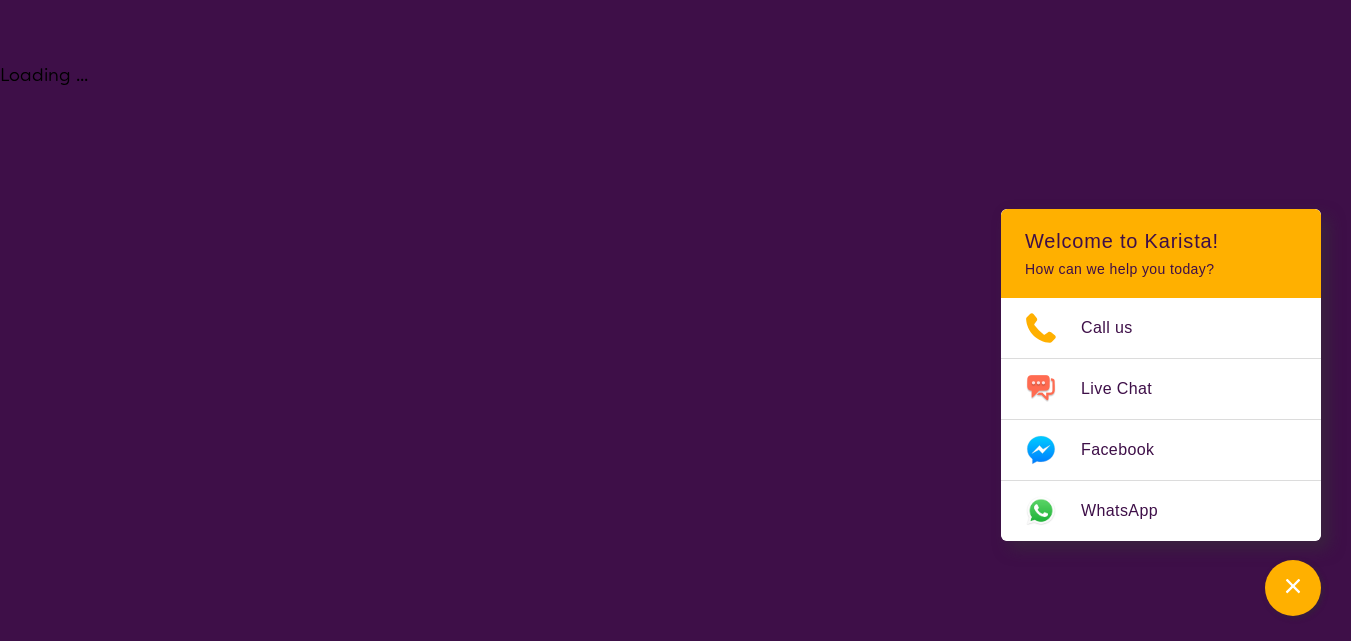 scroll, scrollTop: 0, scrollLeft: 0, axis: both 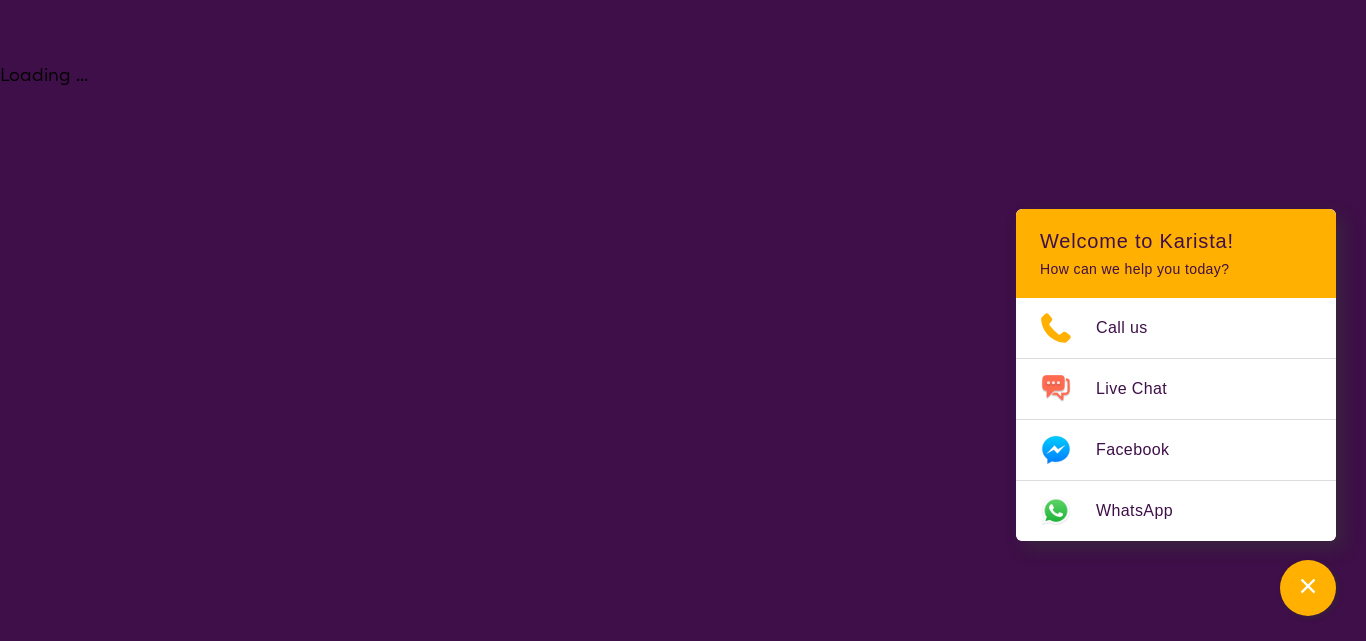 select on "Psychology" 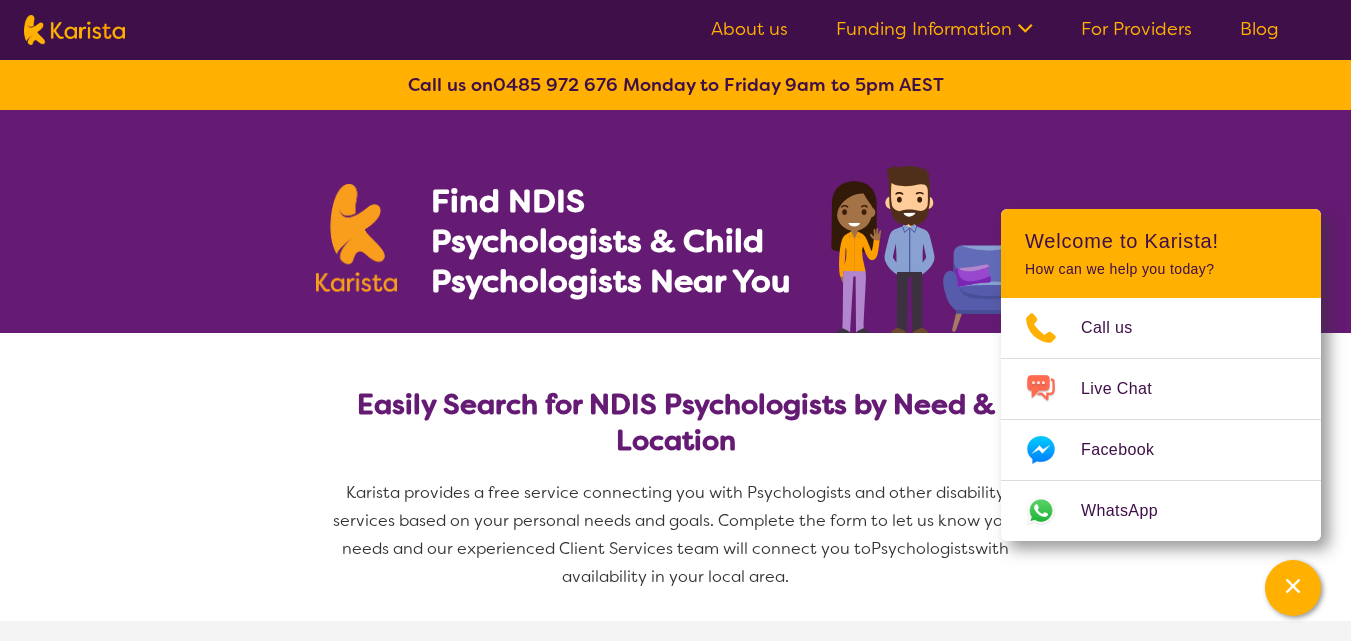 scroll, scrollTop: 560, scrollLeft: 0, axis: vertical 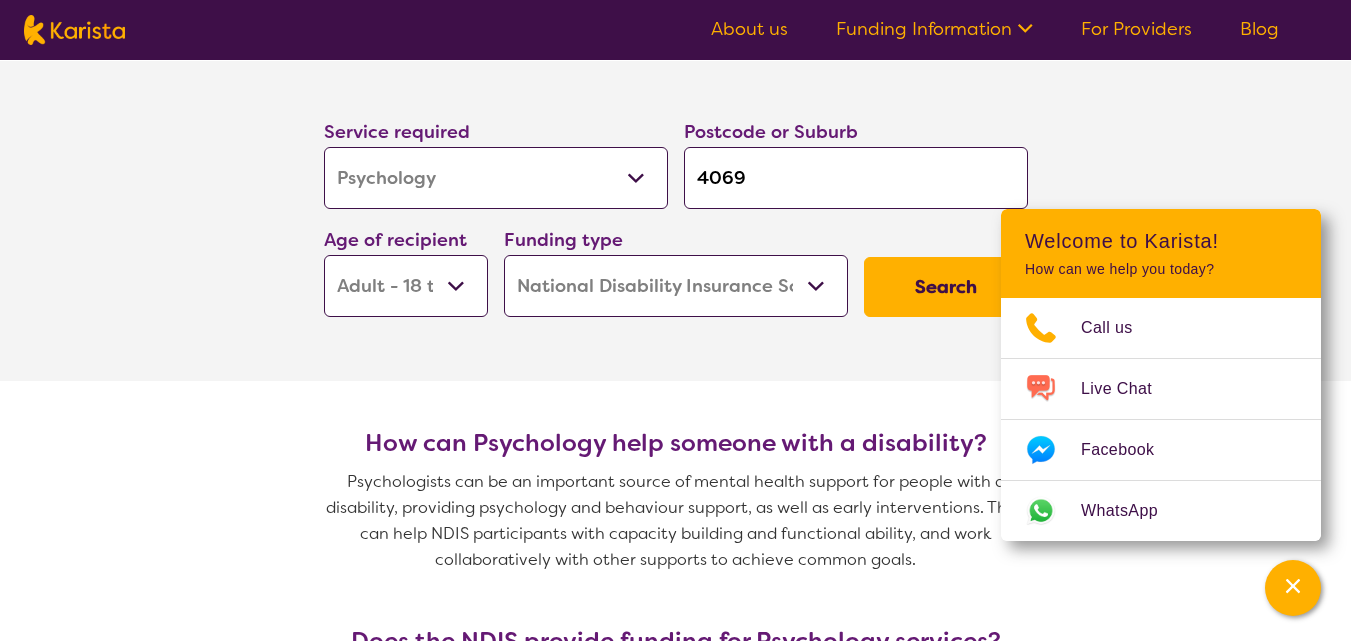 click on "Allied Health Assistant Assessment (ADHD or Autism) Behaviour support Counselling Dietitian Domestic and home help Employment Support Exercise physiology Home Care Package Provider Key Worker NDIS Plan management NDIS Support Coordination Nursing services Occupational therapy Personal care Physiotherapy Podiatry Psychology Psychosocial Recovery Coach Respite Speech therapy Support worker Supported accommodation" at bounding box center (496, 178) 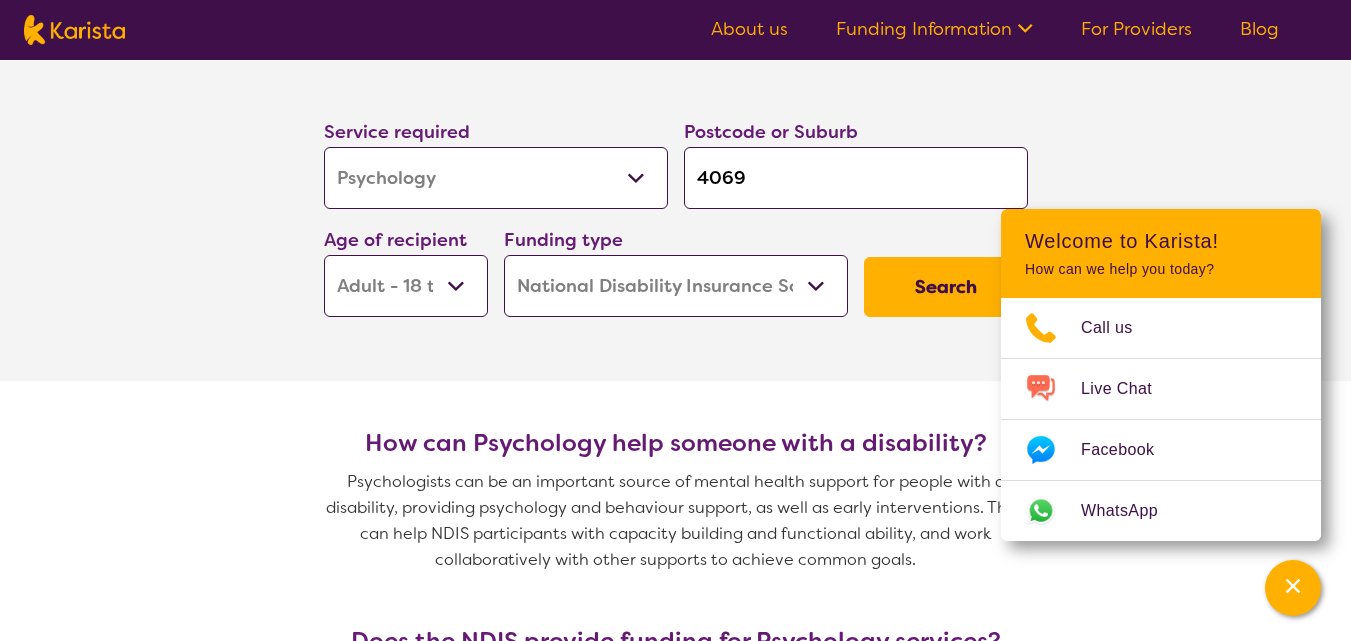 click on "Allied Health Assistant Assessment (ADHD or Autism) Behaviour support Counselling Dietitian Domestic and home help Employment Support Exercise physiology Home Care Package Provider Key Worker NDIS Plan management NDIS Support Coordination Nursing services Occupational therapy Personal care Physiotherapy Podiatry Psychology Psychosocial Recovery Coach Respite Speech therapy Support worker Supported accommodation" at bounding box center [496, 178] 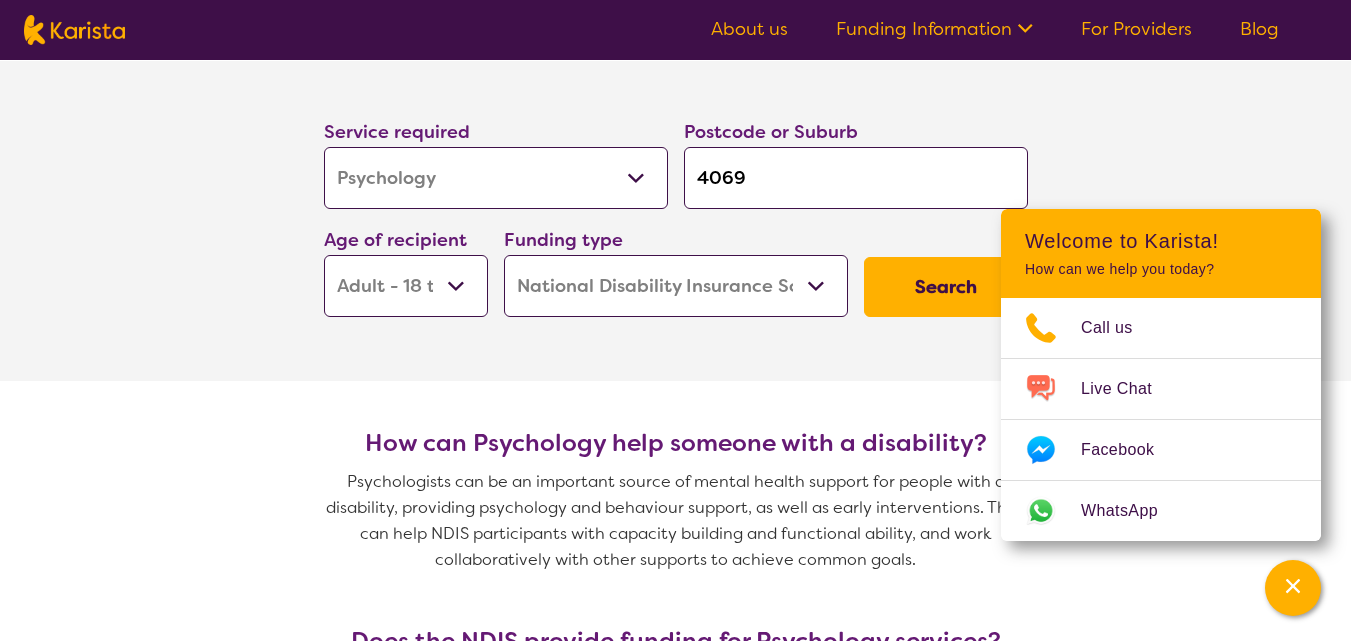 click on "Search" at bounding box center (946, 287) 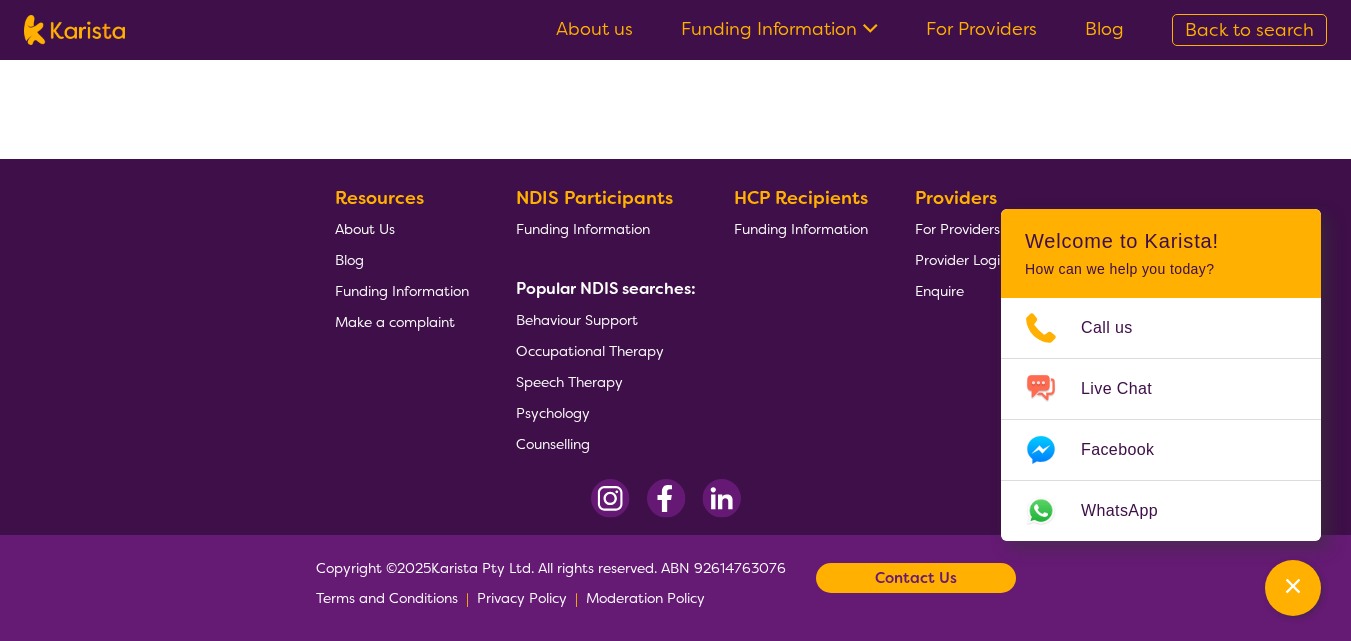 scroll, scrollTop: 0, scrollLeft: 0, axis: both 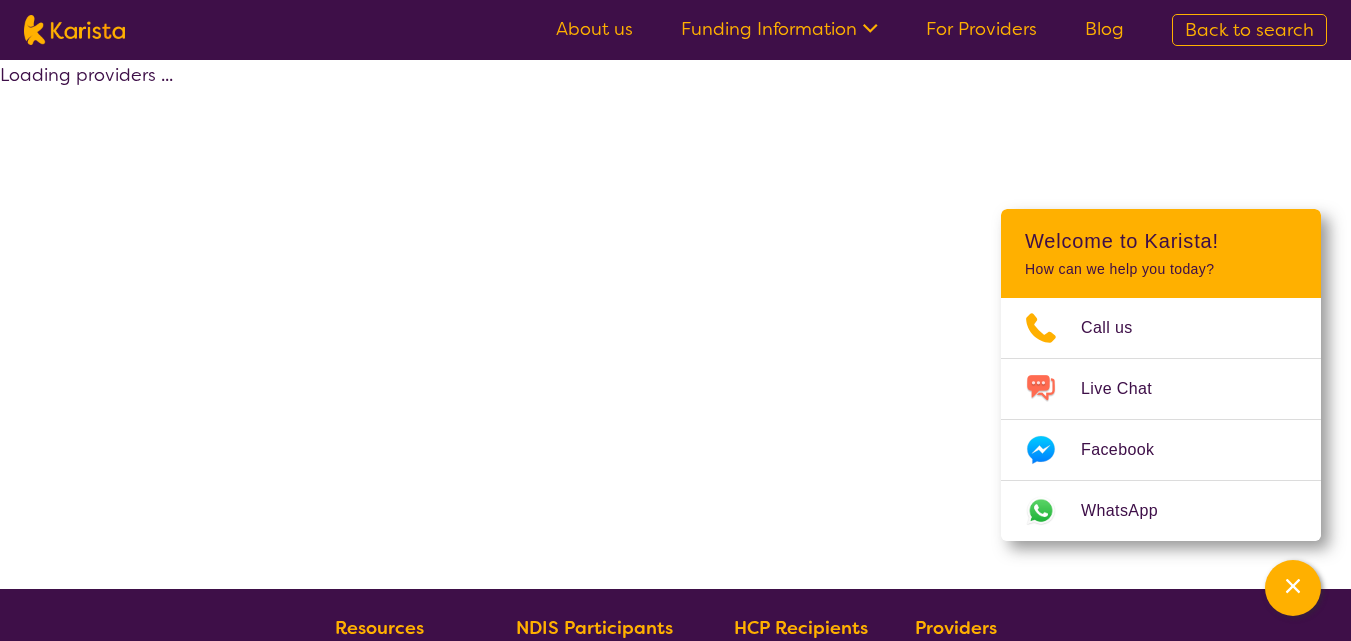 select on "by_score" 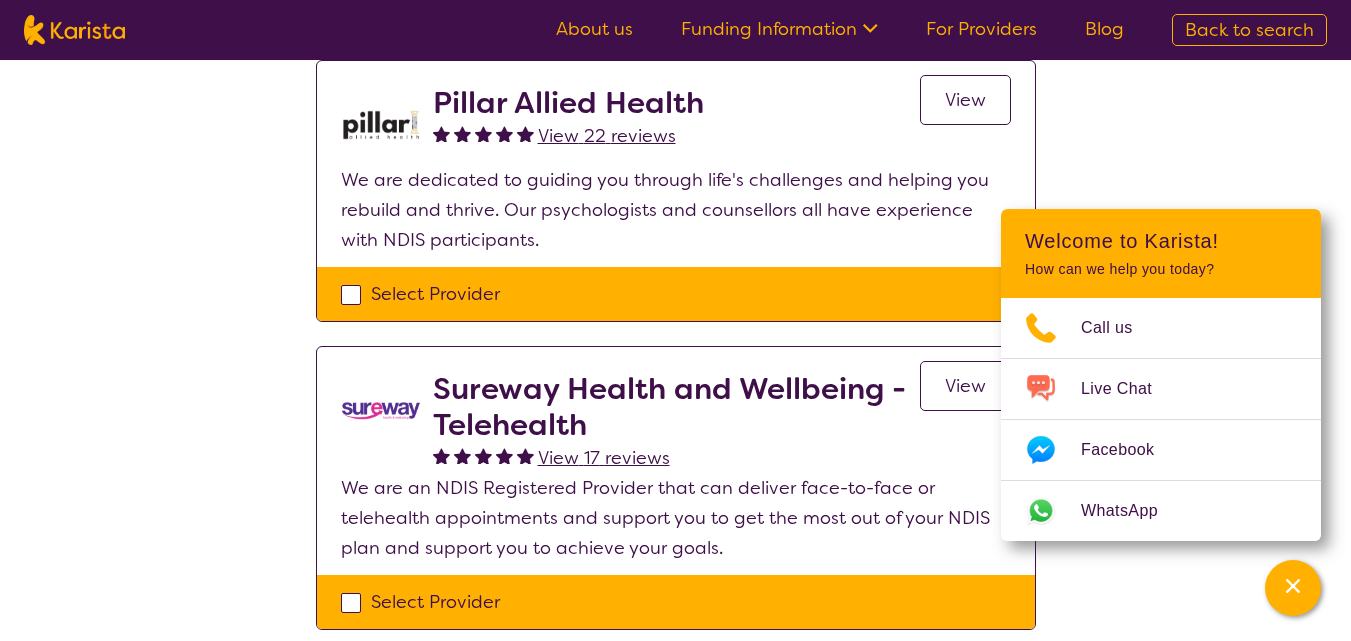 scroll, scrollTop: 223, scrollLeft: 0, axis: vertical 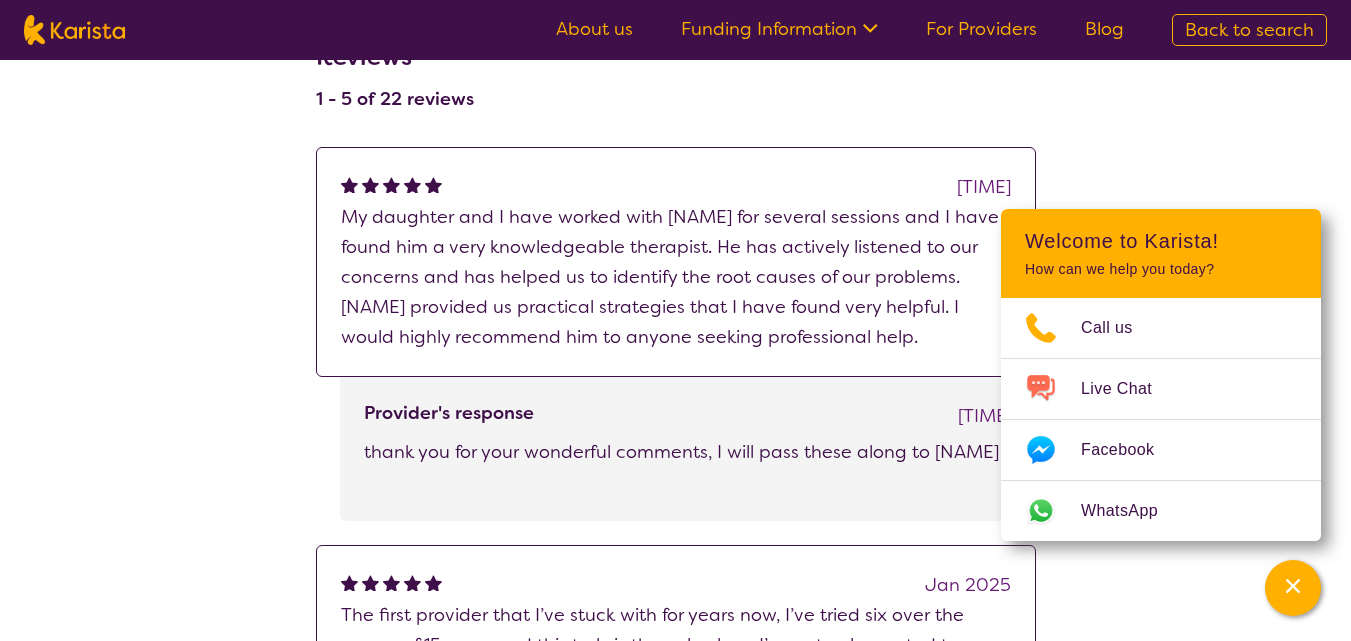 drag, startPoint x: 1365, startPoint y: 95, endPoint x: 1364, endPoint y: 343, distance: 248.00201 